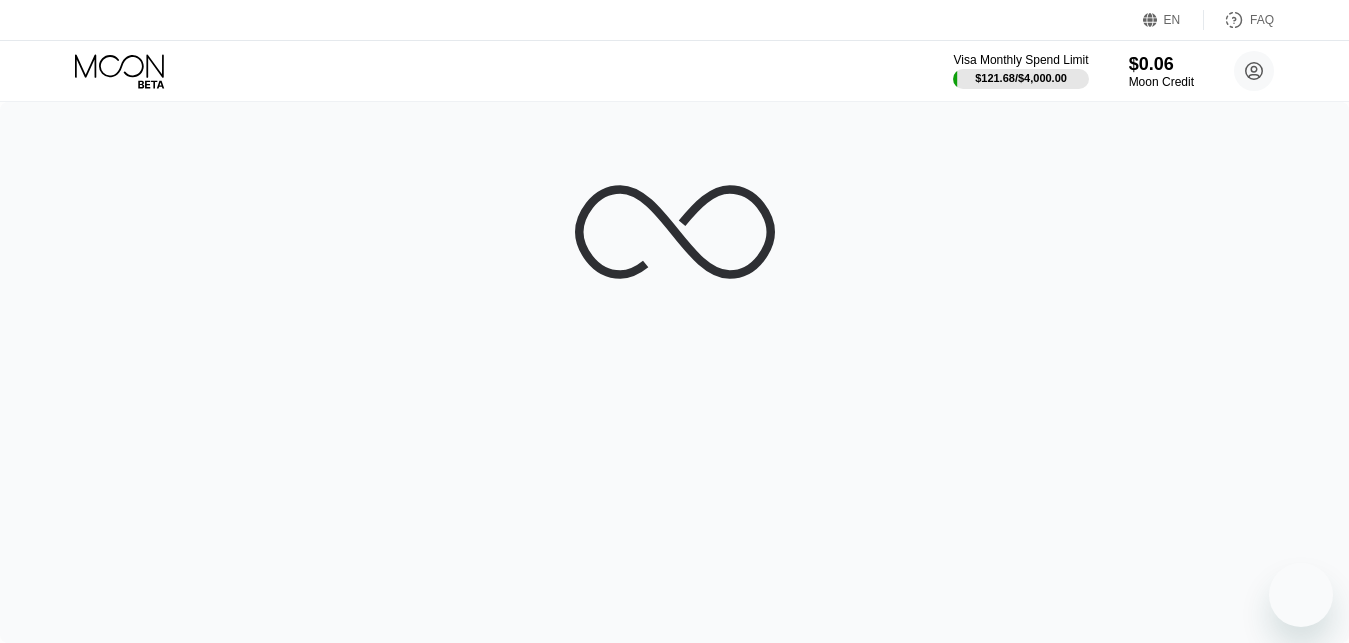 scroll, scrollTop: 0, scrollLeft: 0, axis: both 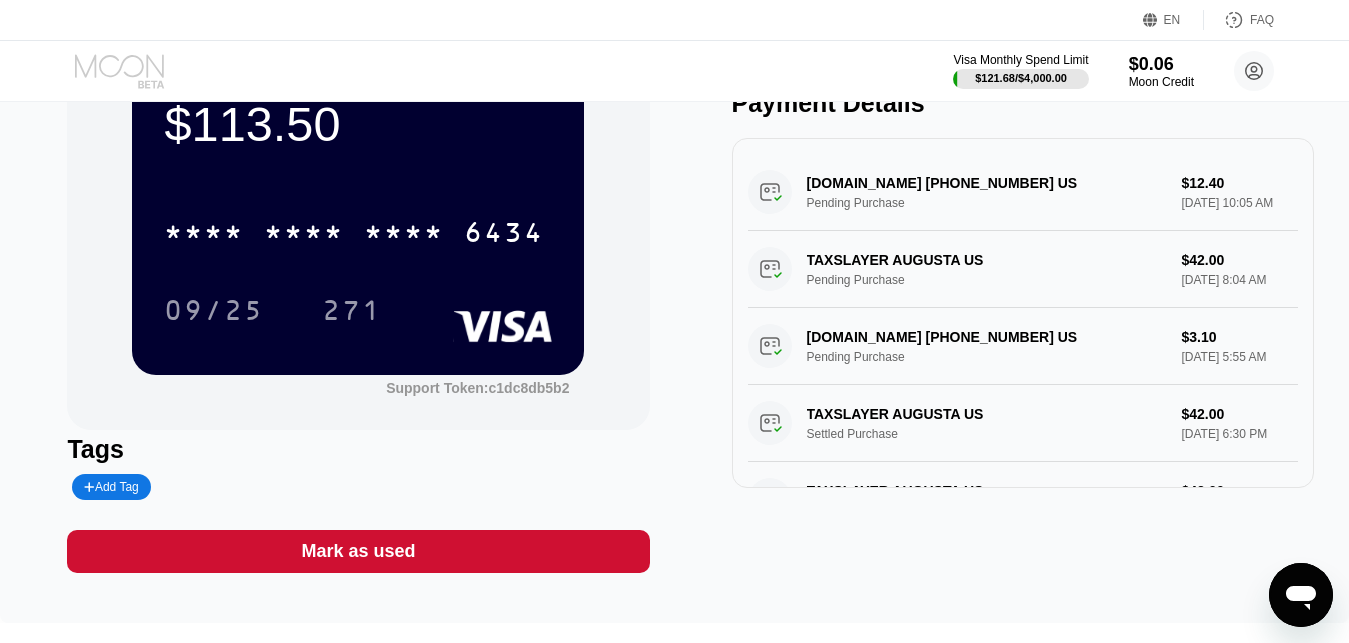 click 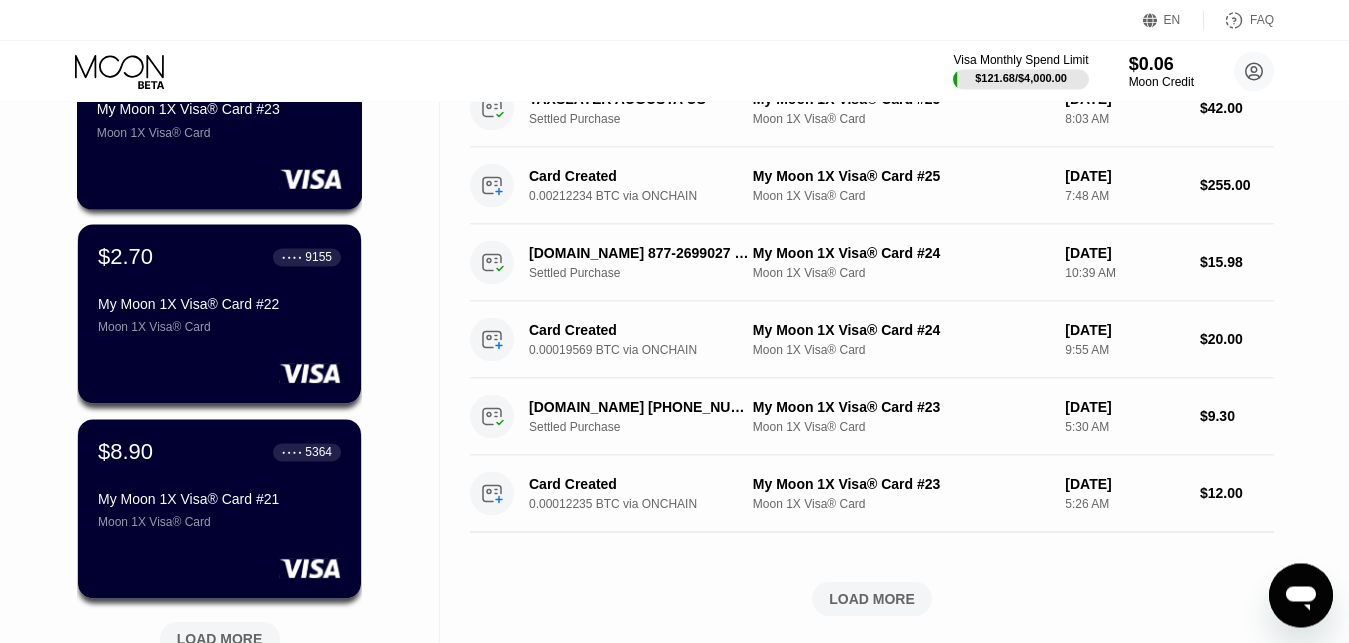 scroll, scrollTop: 714, scrollLeft: 0, axis: vertical 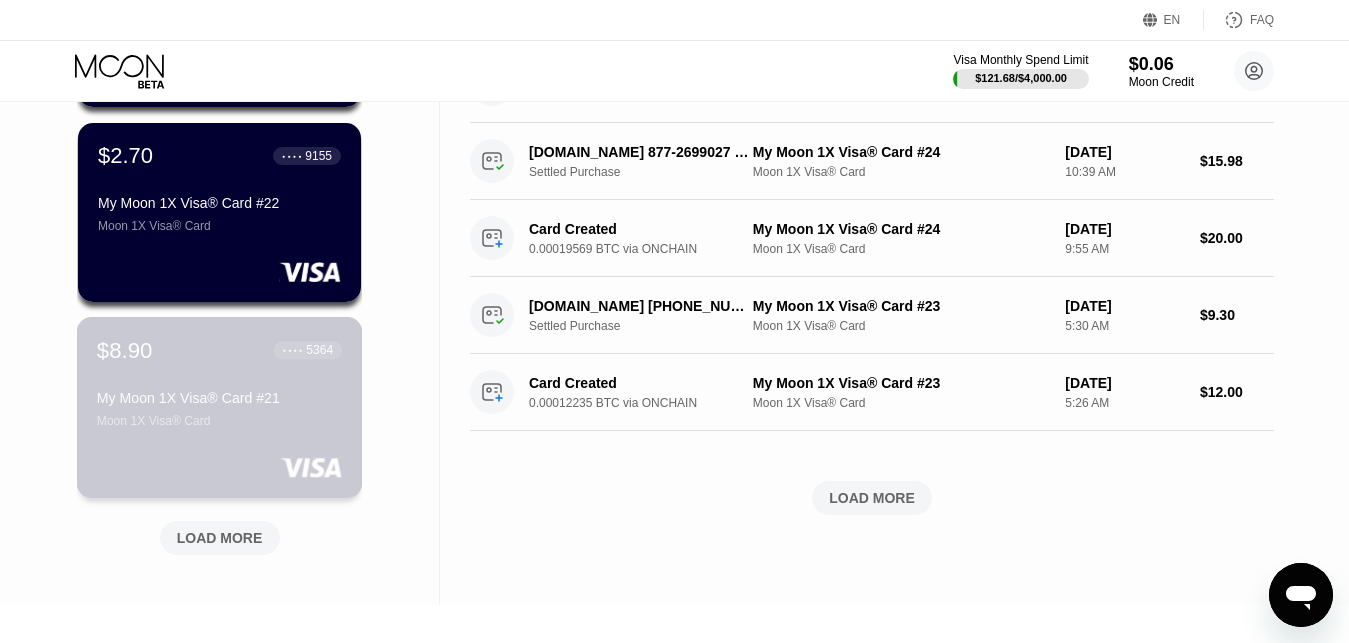click on "My Moon 1X Visa® Card #21" at bounding box center (219, 398) 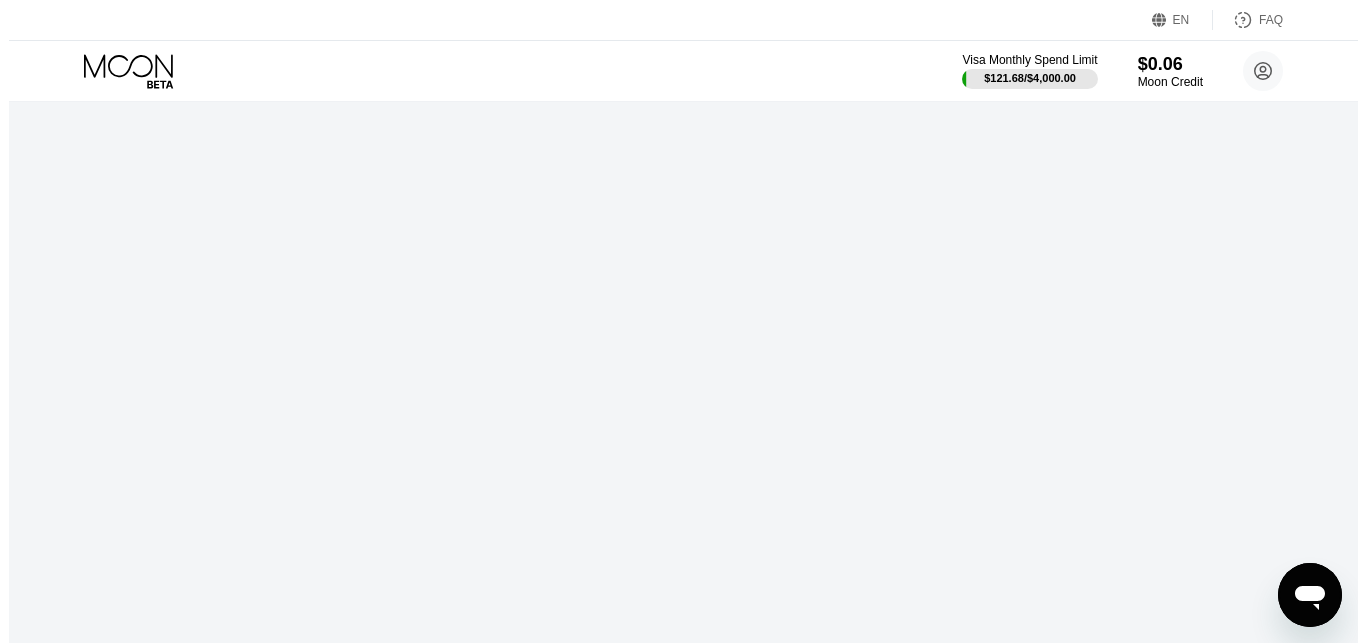 scroll, scrollTop: 0, scrollLeft: 0, axis: both 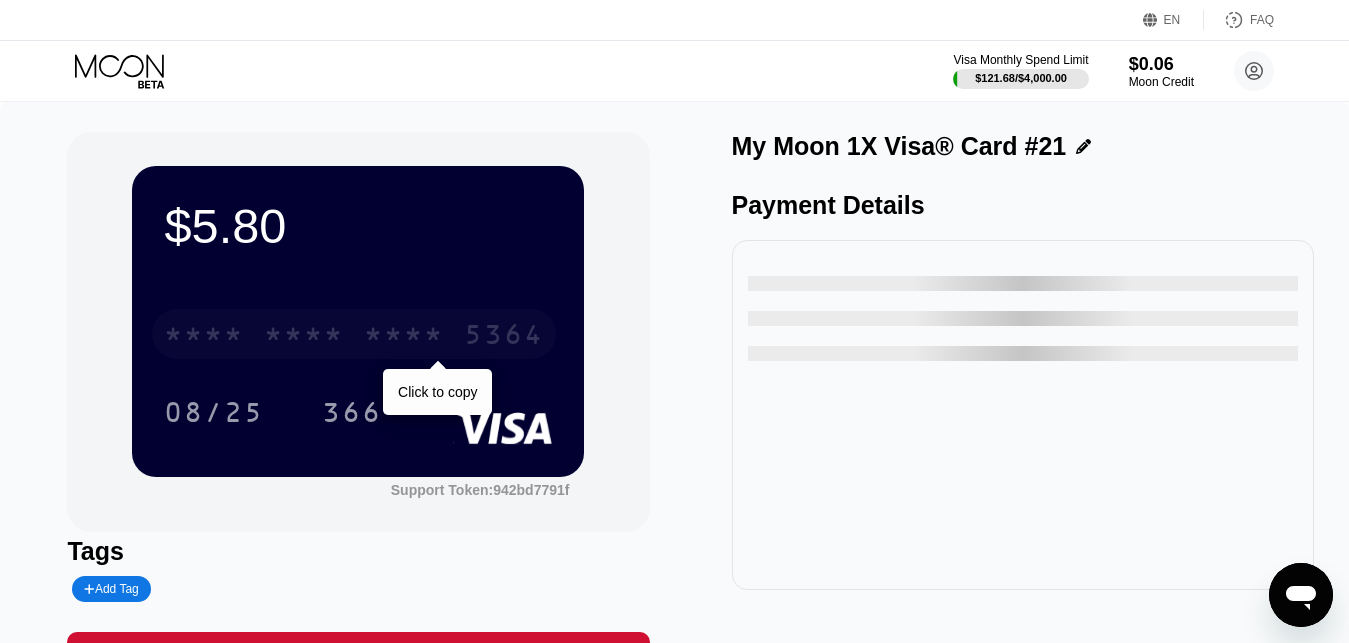 click on "* * * * * * * * * * * * 5364" at bounding box center (354, 334) 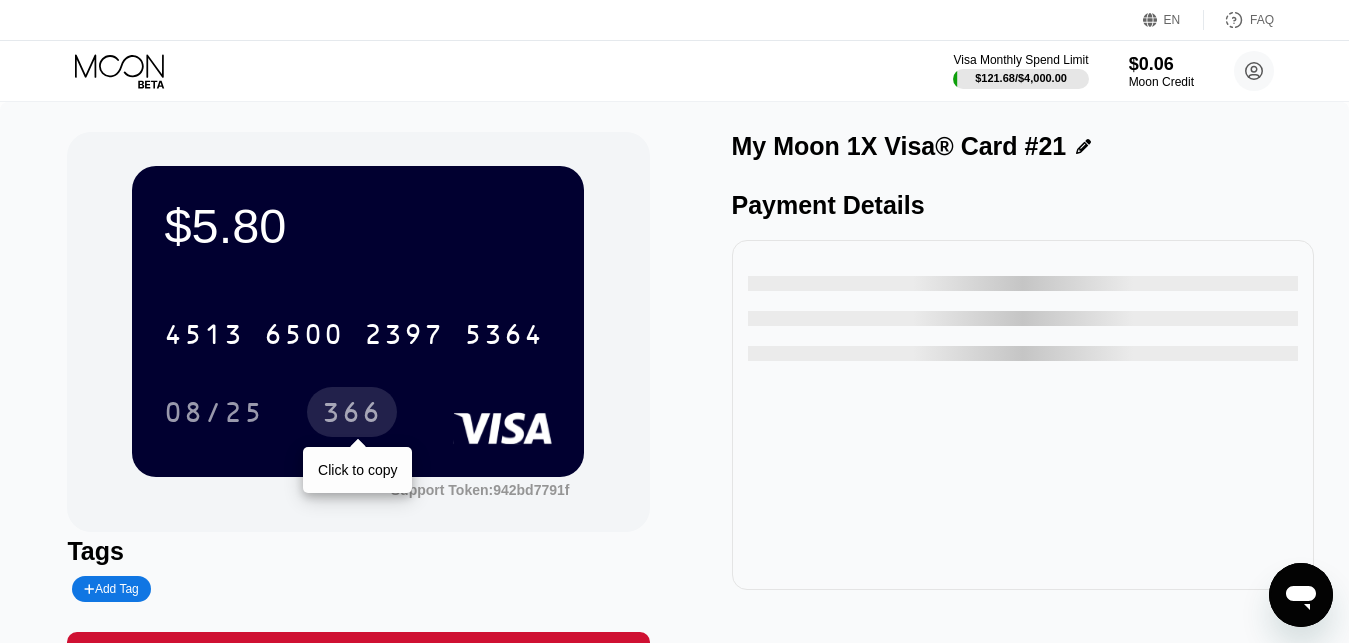 click on "366" at bounding box center [352, 415] 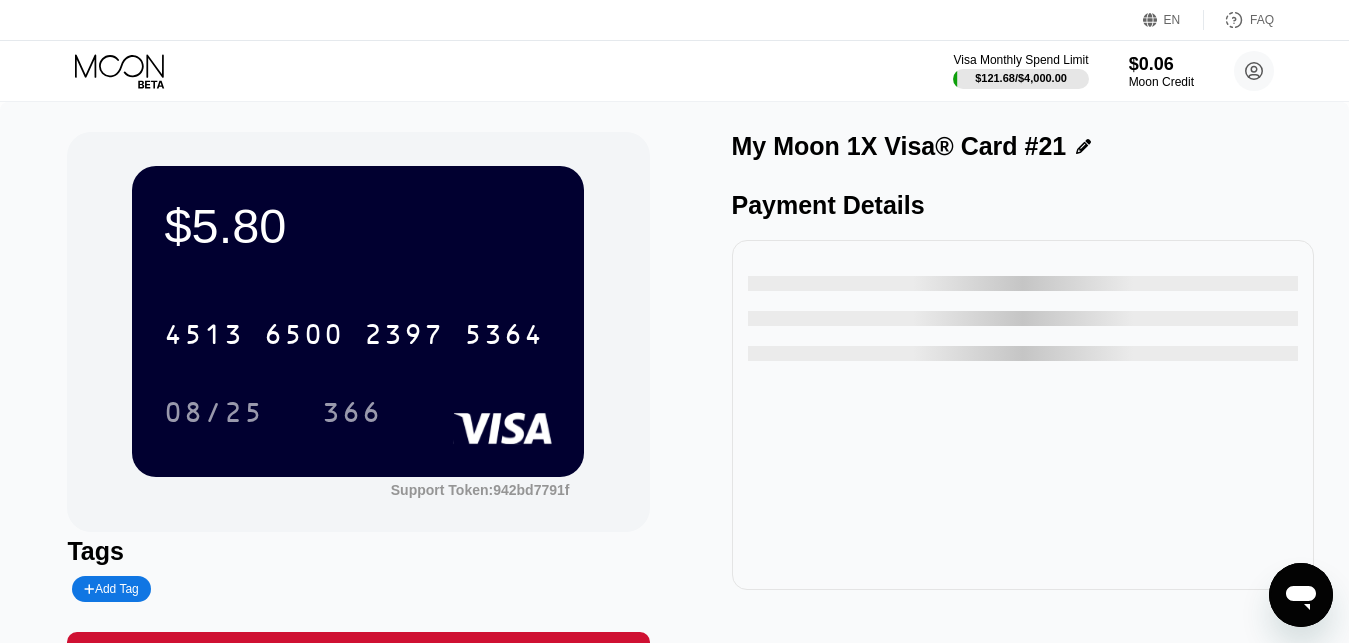 click 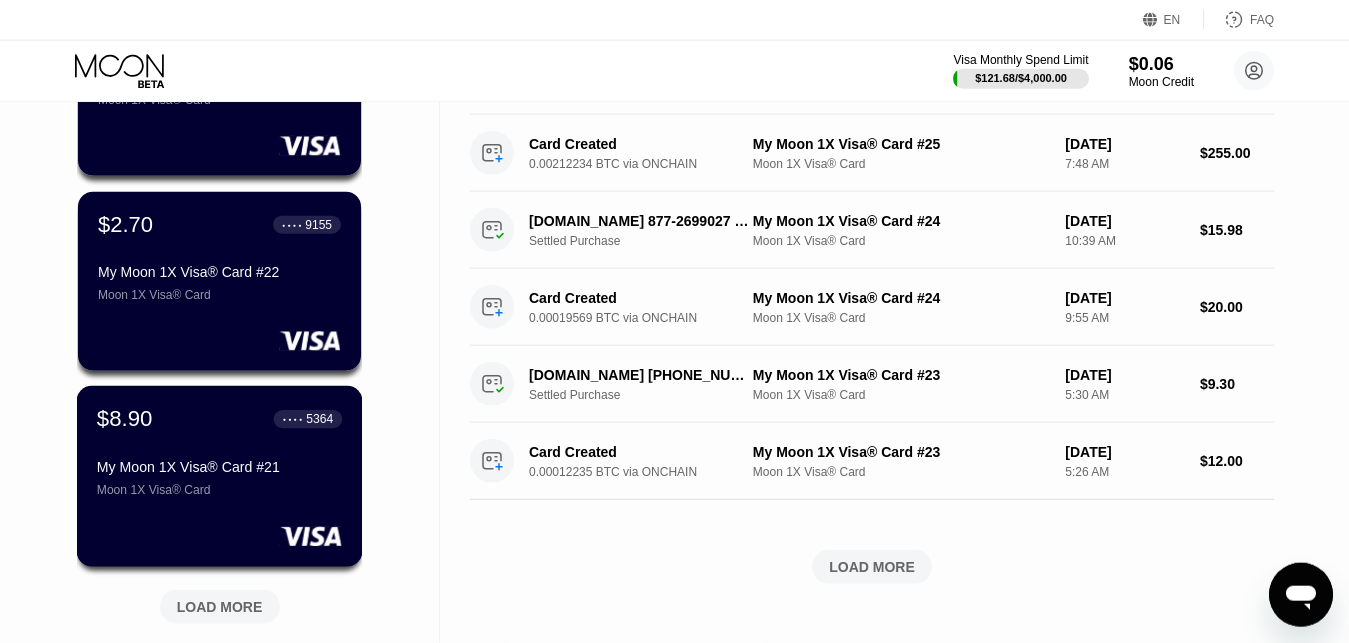 scroll, scrollTop: 612, scrollLeft: 0, axis: vertical 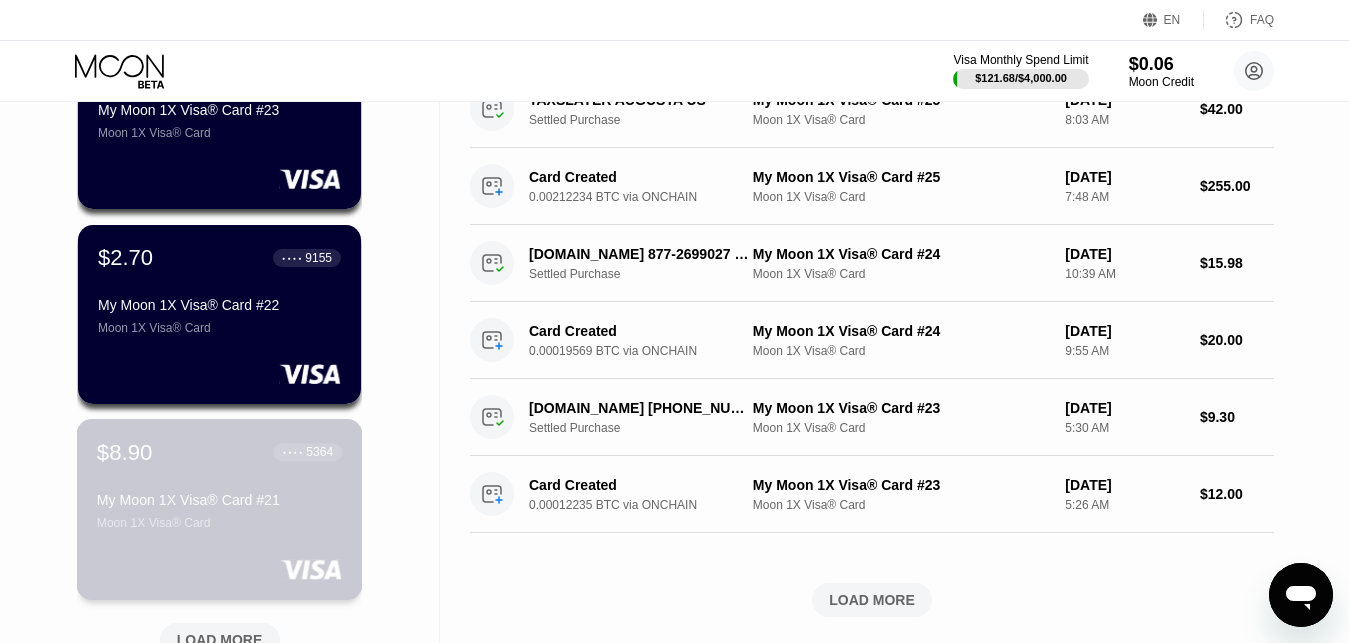 click on "My Moon 1X Visa® Card #21" at bounding box center (219, 500) 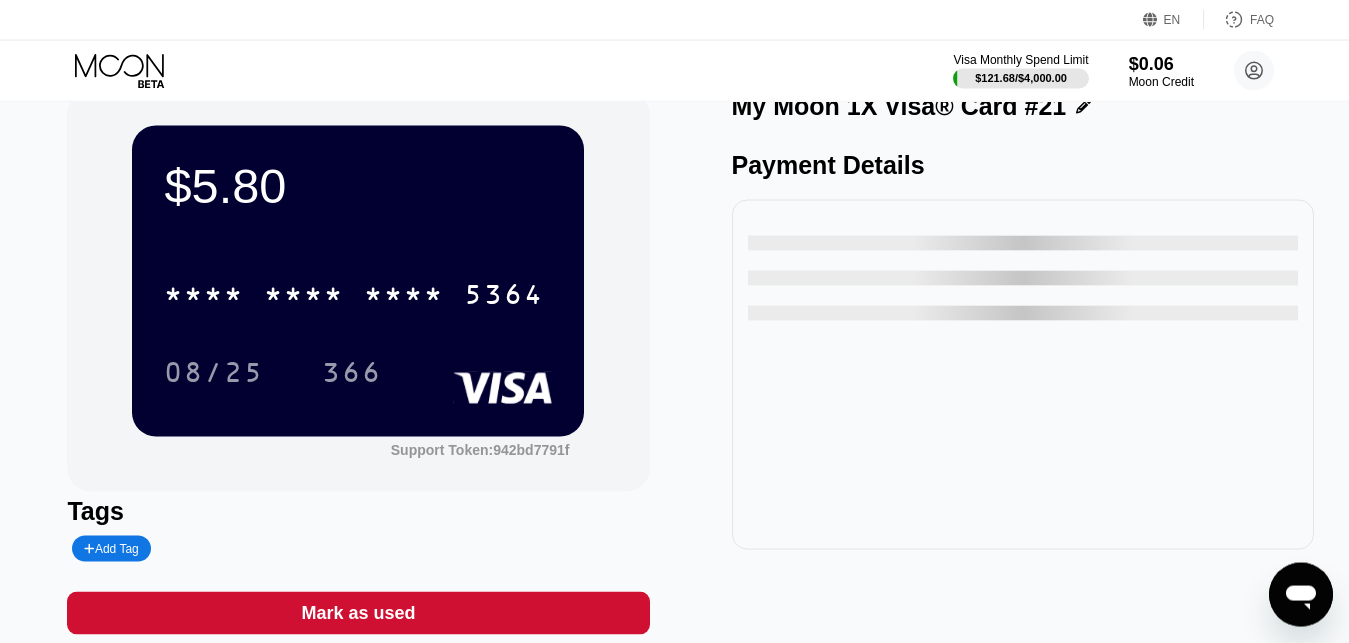 scroll, scrollTop: 0, scrollLeft: 0, axis: both 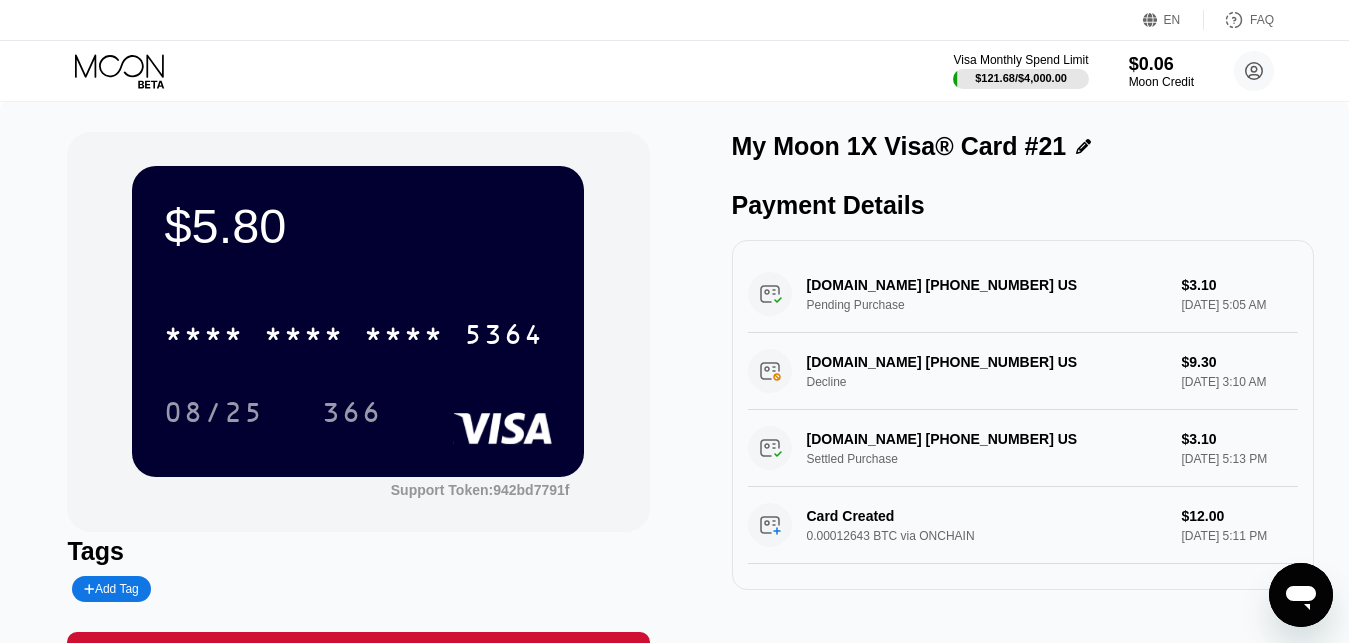 click 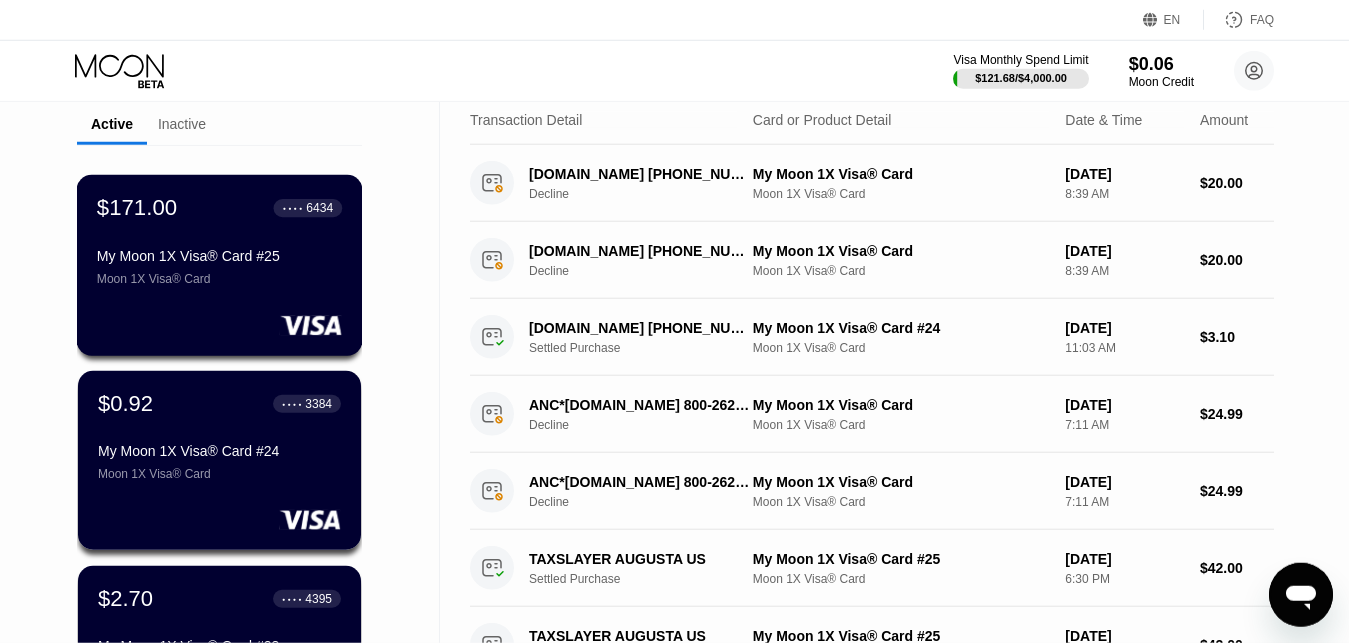 scroll, scrollTop: 102, scrollLeft: 0, axis: vertical 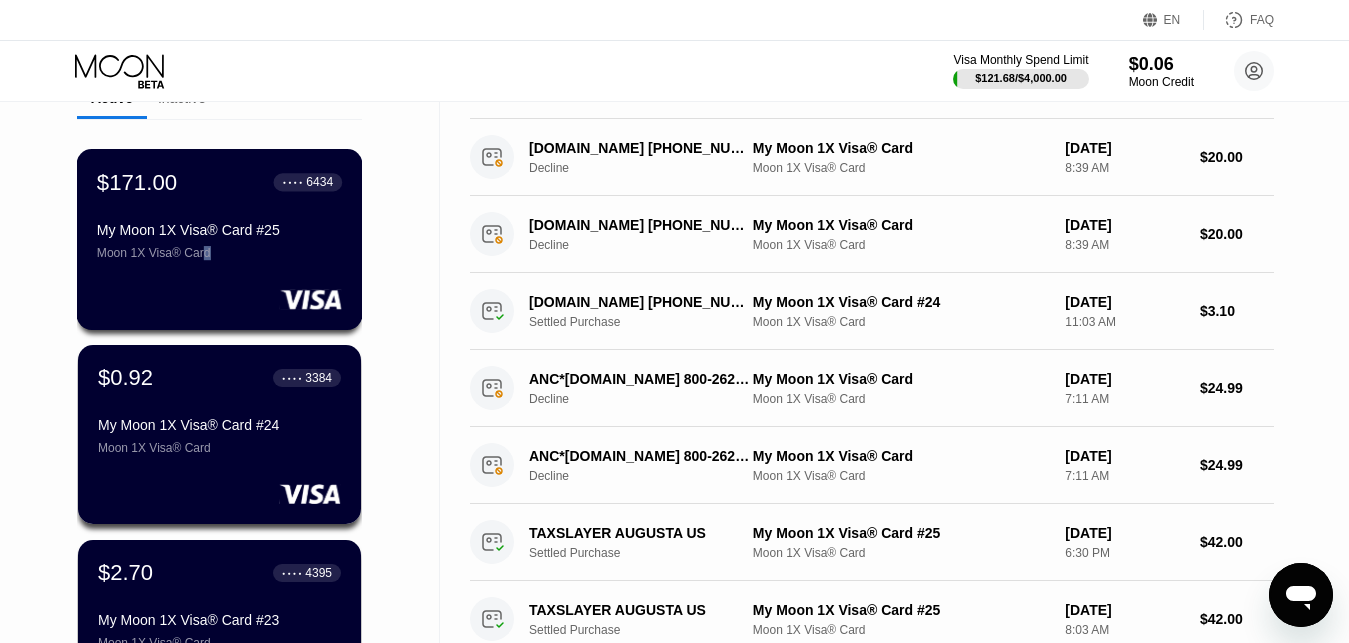click on "Moon 1X Visa® Card" at bounding box center [219, 253] 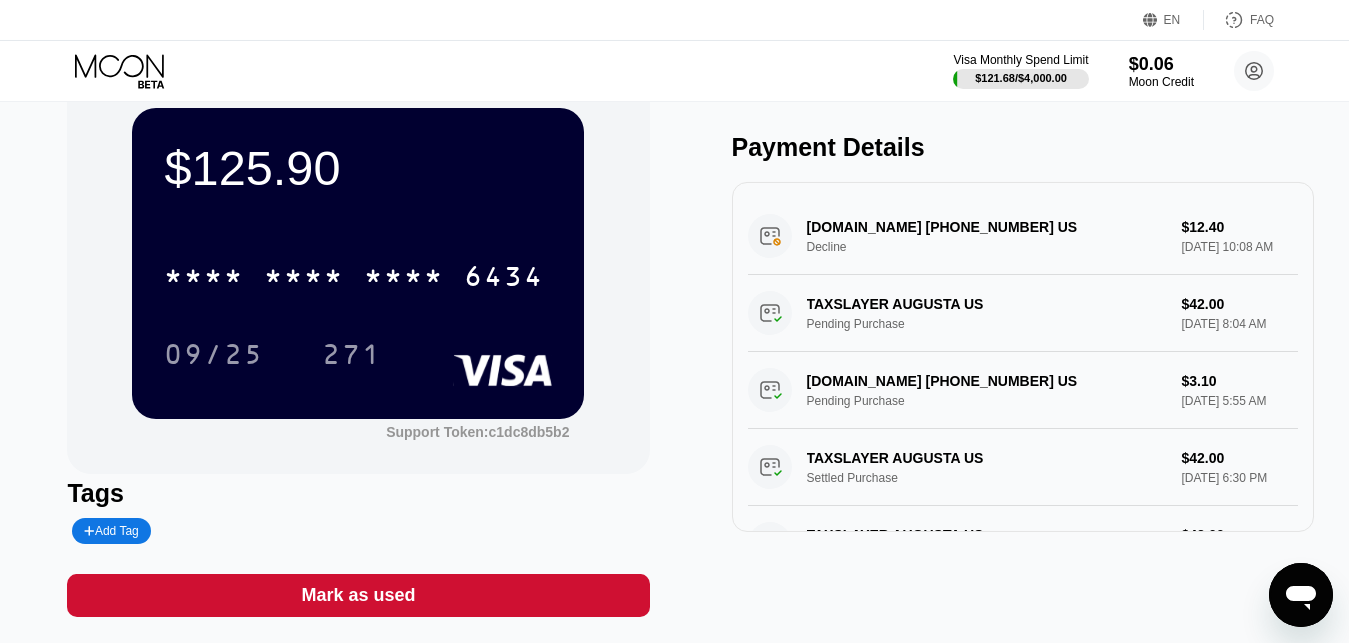 scroll, scrollTop: 102, scrollLeft: 0, axis: vertical 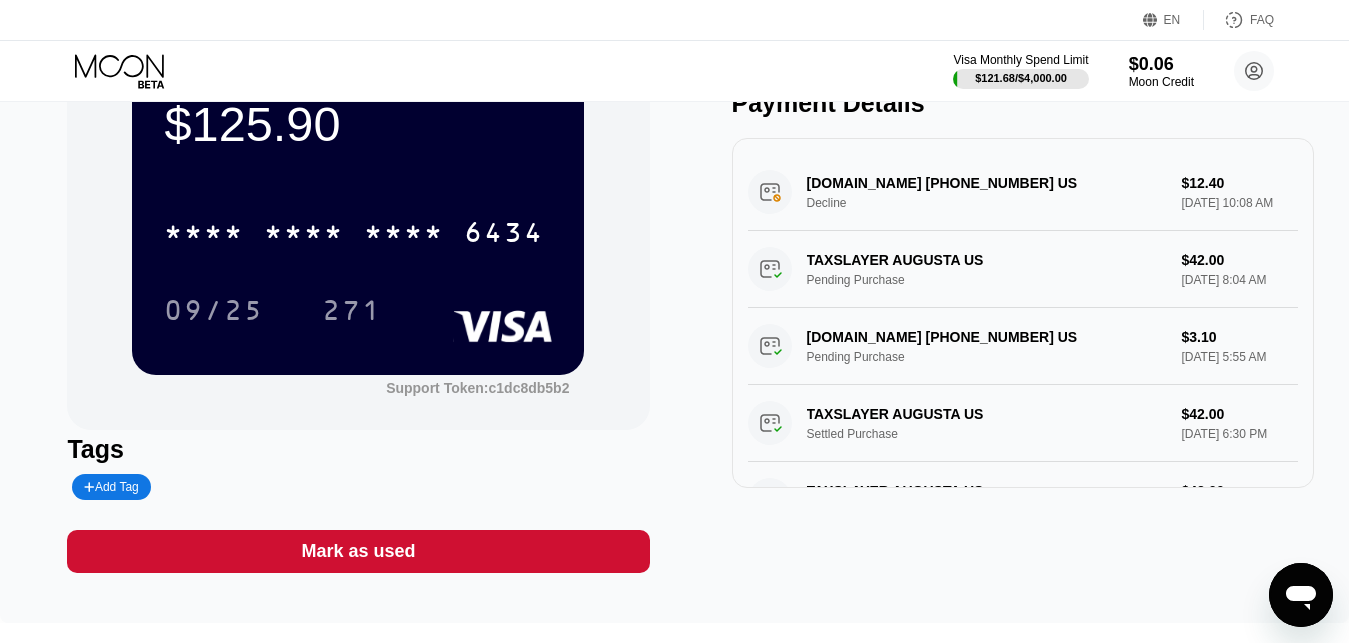 click 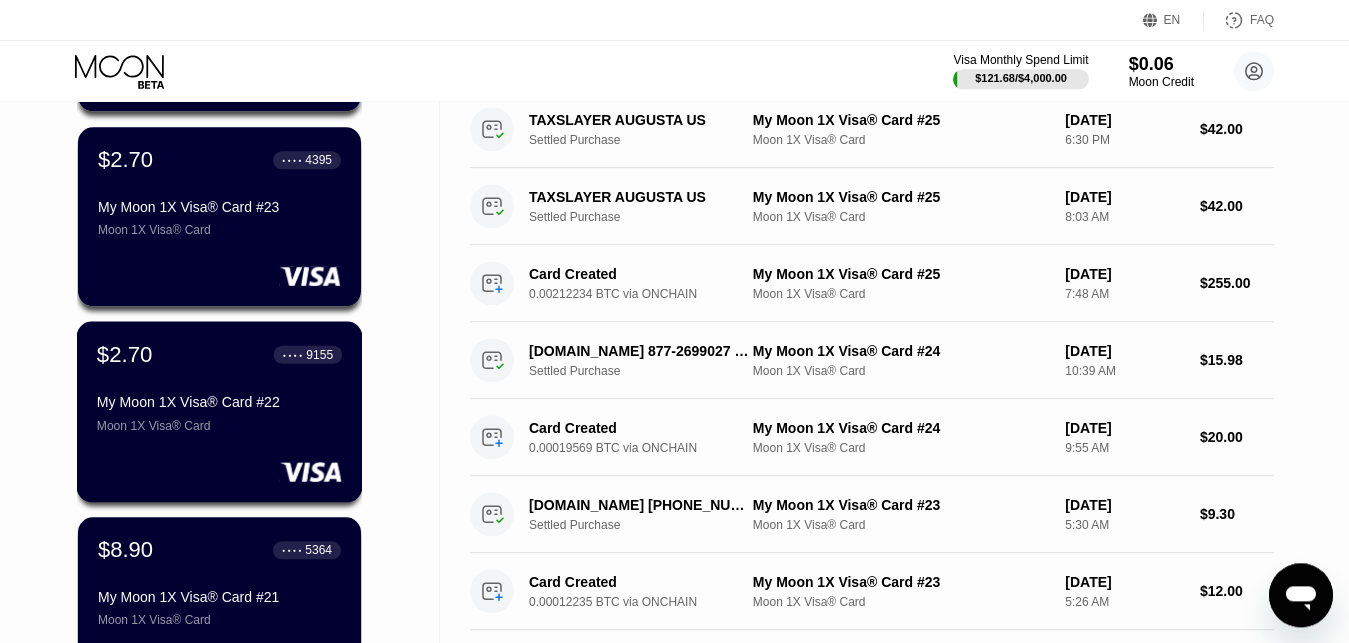 scroll, scrollTop: 612, scrollLeft: 0, axis: vertical 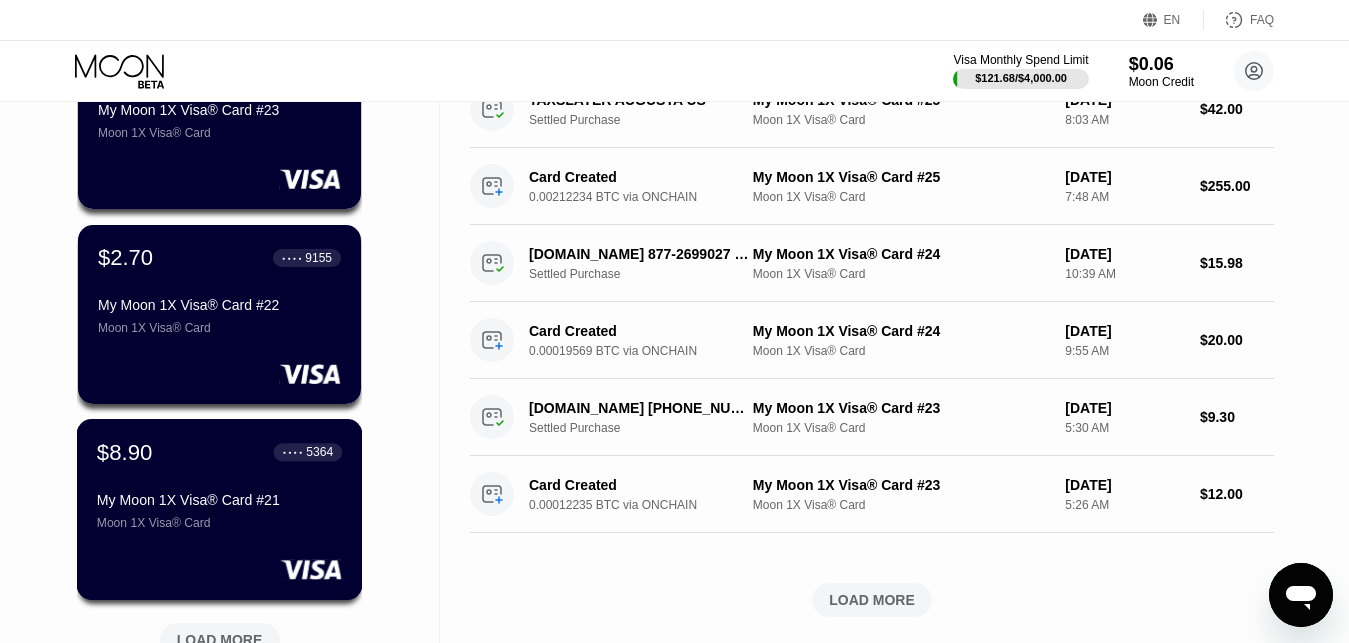 click on "My Moon 1X Visa® Card #21" at bounding box center [219, 500] 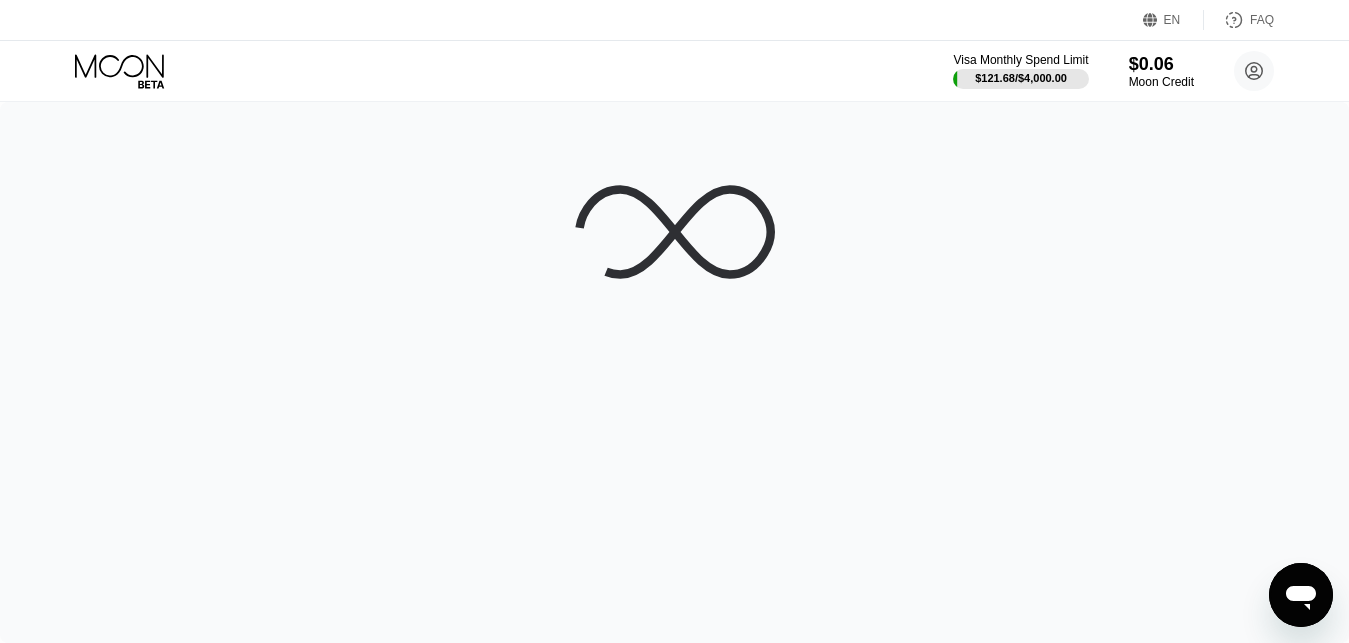 scroll, scrollTop: 0, scrollLeft: 0, axis: both 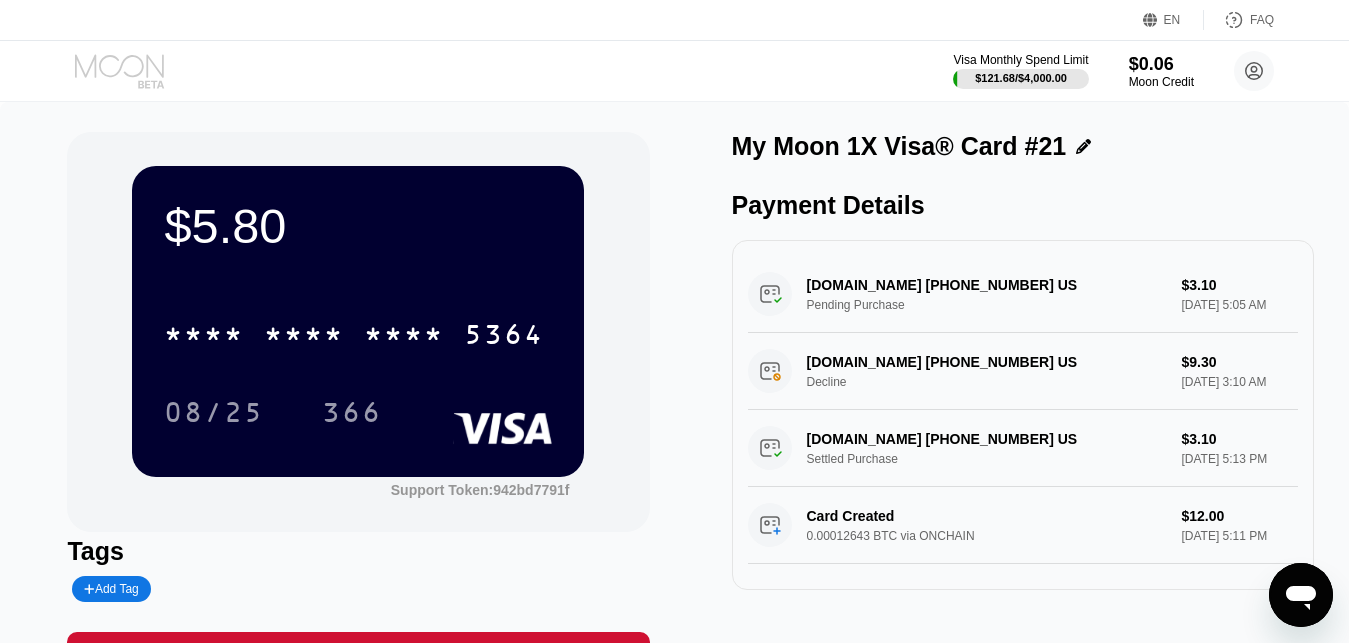 click 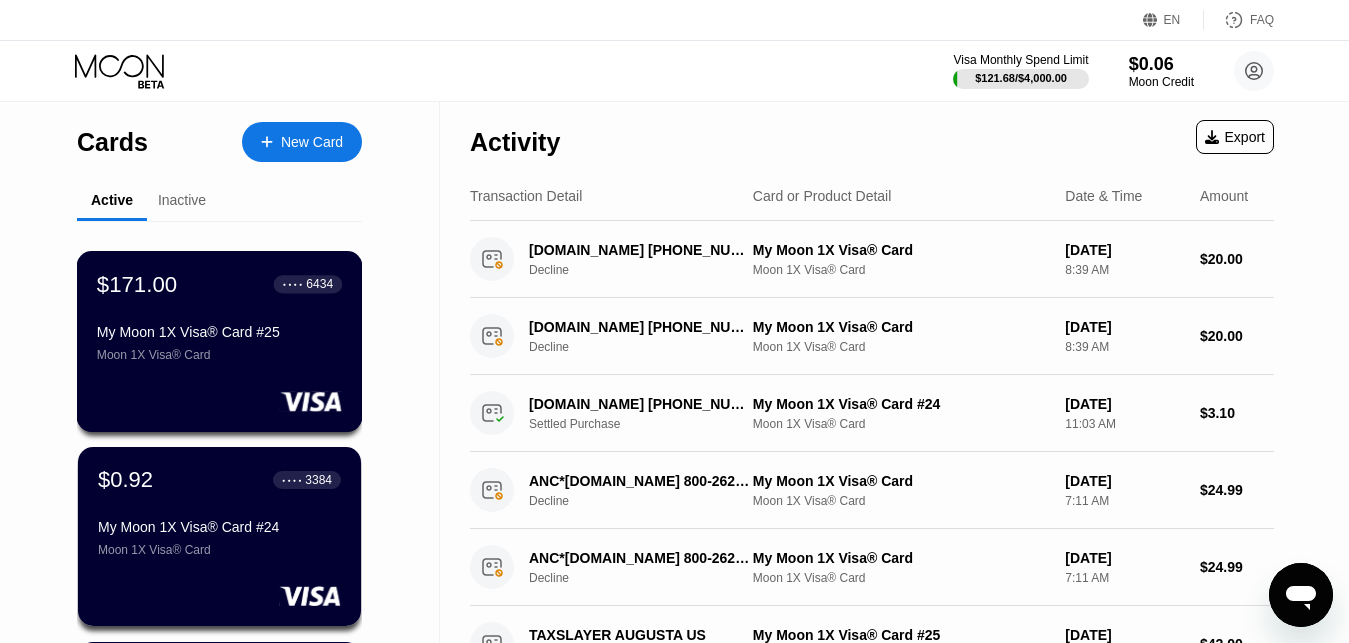 click on "$171.00 ● ● ● ● 6434 My Moon 1X Visa® Card #25 Moon 1X Visa® Card" at bounding box center (219, 316) 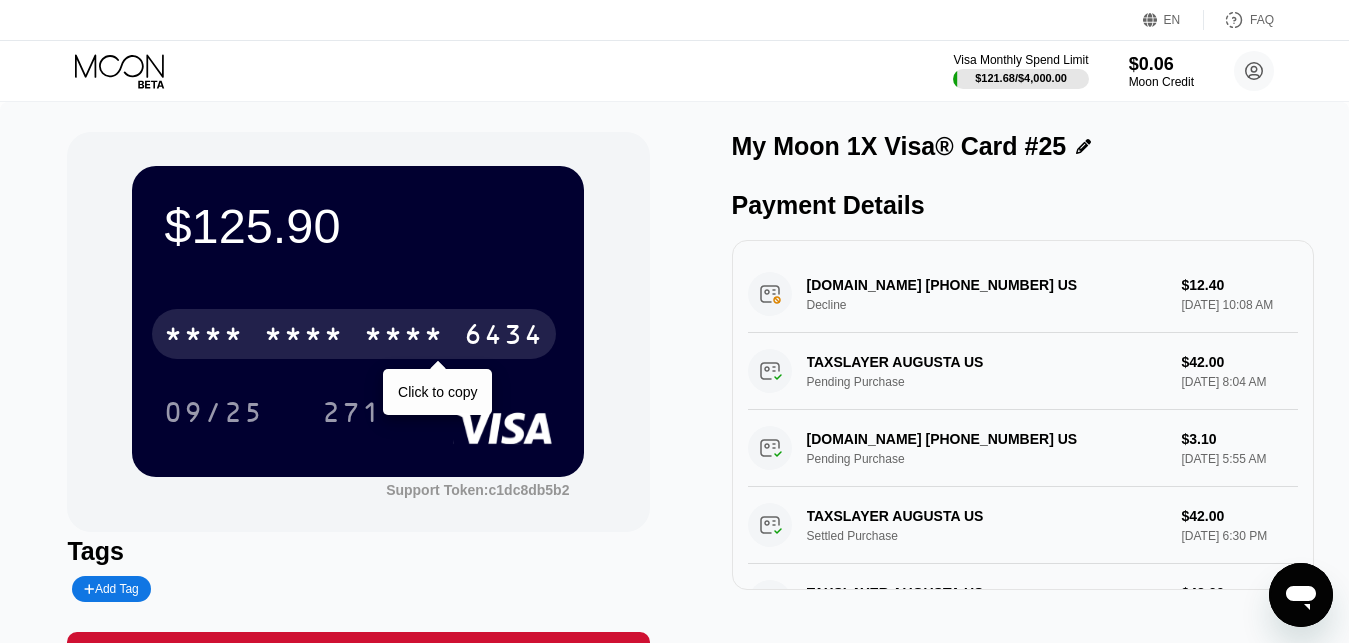 click on "* * * * * * * * * * * * 6434" at bounding box center (354, 334) 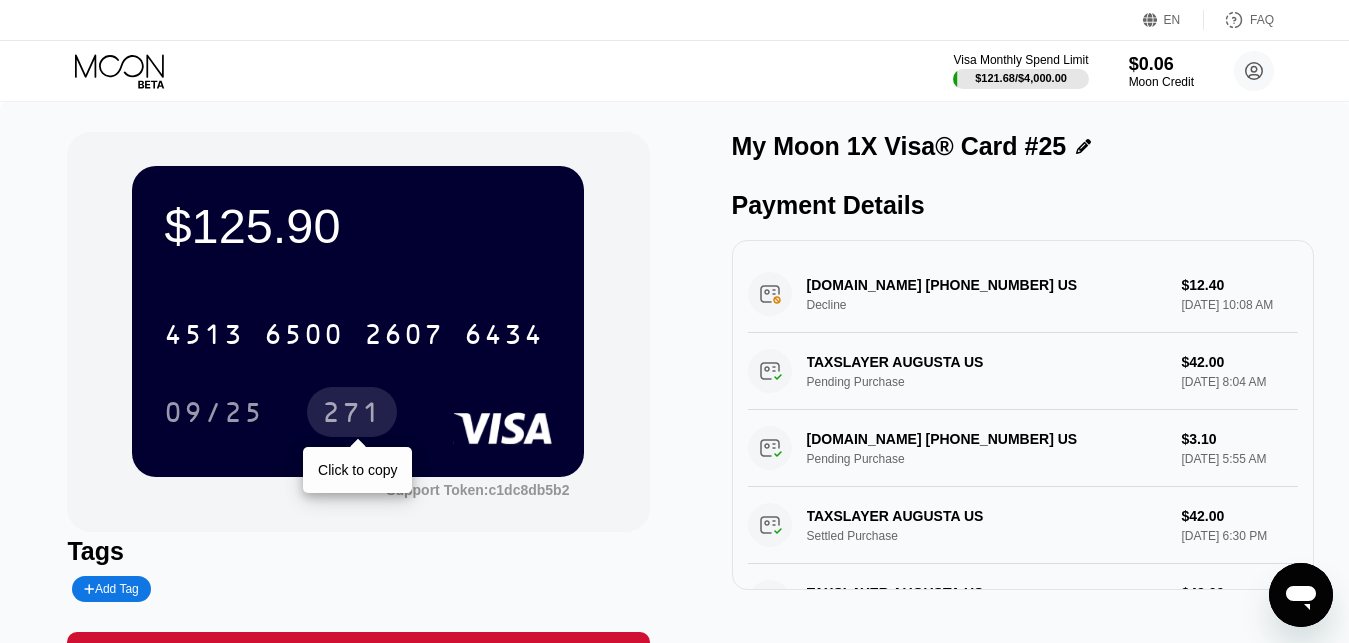 click on "271" at bounding box center [352, 412] 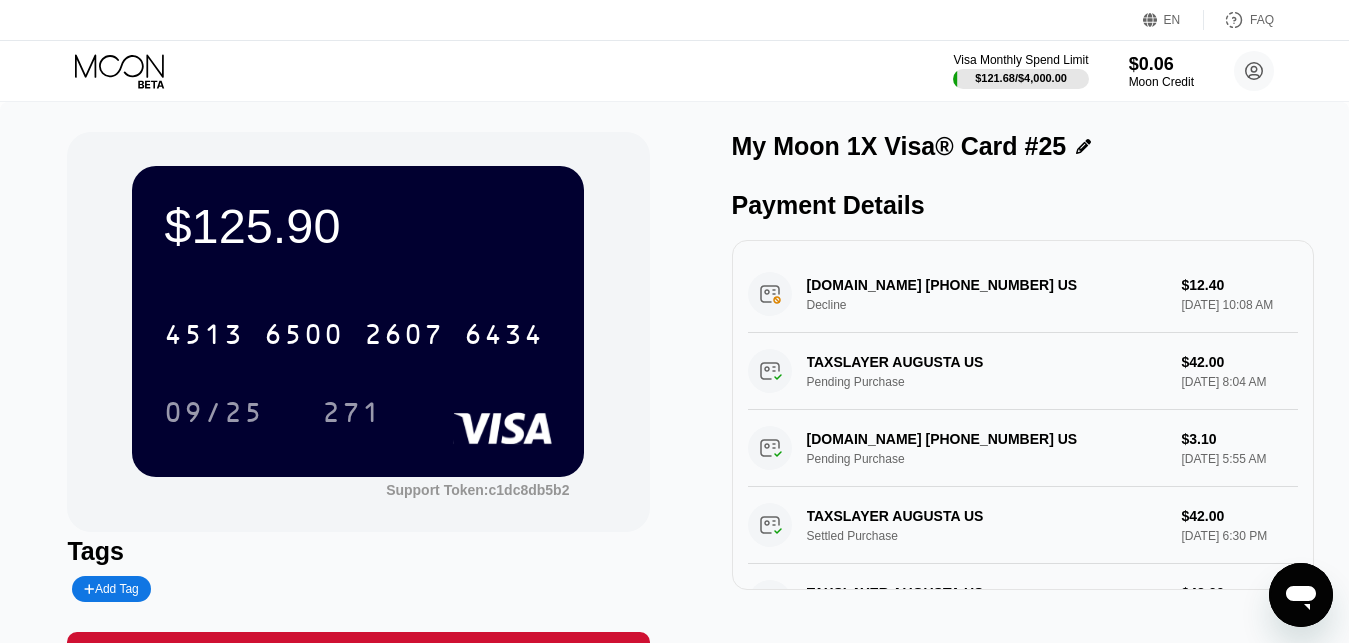 click on "$125.90 4513 6500 2607 6434 09/25 271 Support Token:  c1dc8db5b2 Tags  Add Tag Mark as used My Moon 1X Visa® Card #25 Payment Details [DOMAIN_NAME]            [PHONE_NUMBER] US Decline $12.40 [DATE] 10:08 AM TAXSLAYER                AUGUSTA      [GEOGRAPHIC_DATA] Pending Purchase $42.00 [DATE] 8:04 AM [DOMAIN_NAME]            [PHONE_NUMBER] US Pending Purchase $3.10 [DATE] 5:55 AM TAXSLAYER                AUGUSTA      US Settled Purchase $42.00 [DATE] 6:30 PM TAXSLAYER                AUGUSTA      [GEOGRAPHIC_DATA] Settled Purchase $42.00 [DATE] 8:03 AM Card Created 0.00212234 BTC via ONCHAIN $255.00 [DATE] 7:48 AM" at bounding box center [674, 413] 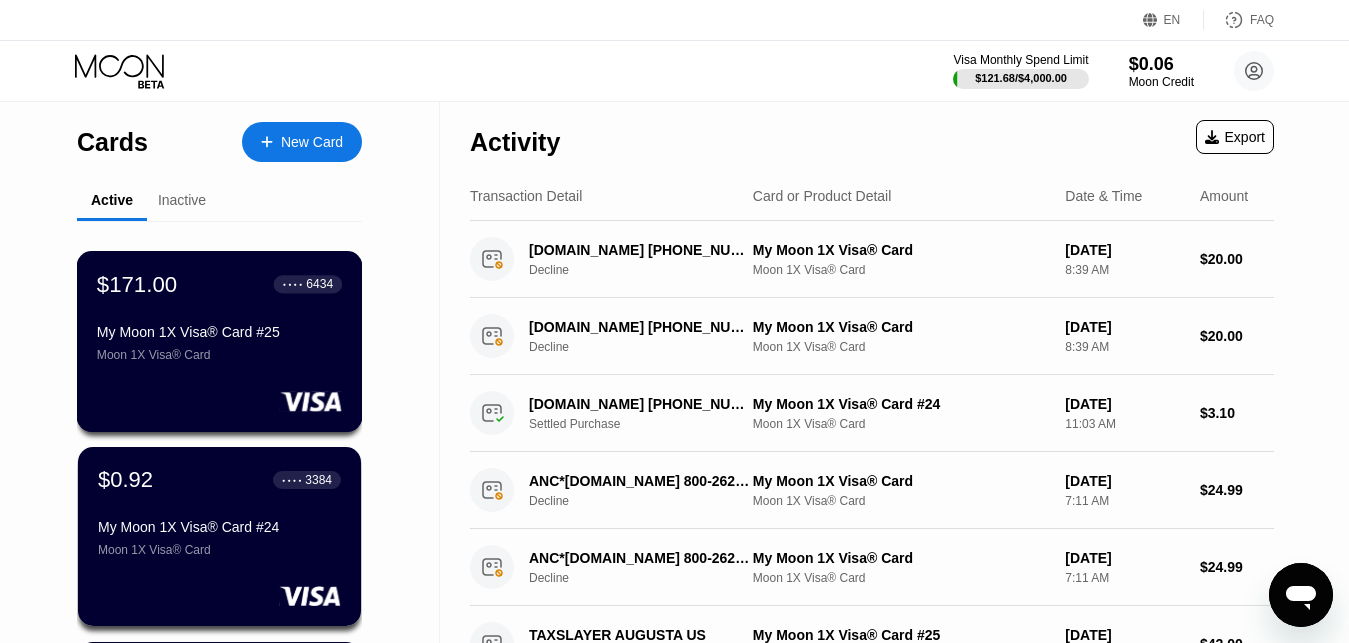 click on "My Moon 1X Visa® Card #25" at bounding box center [219, 332] 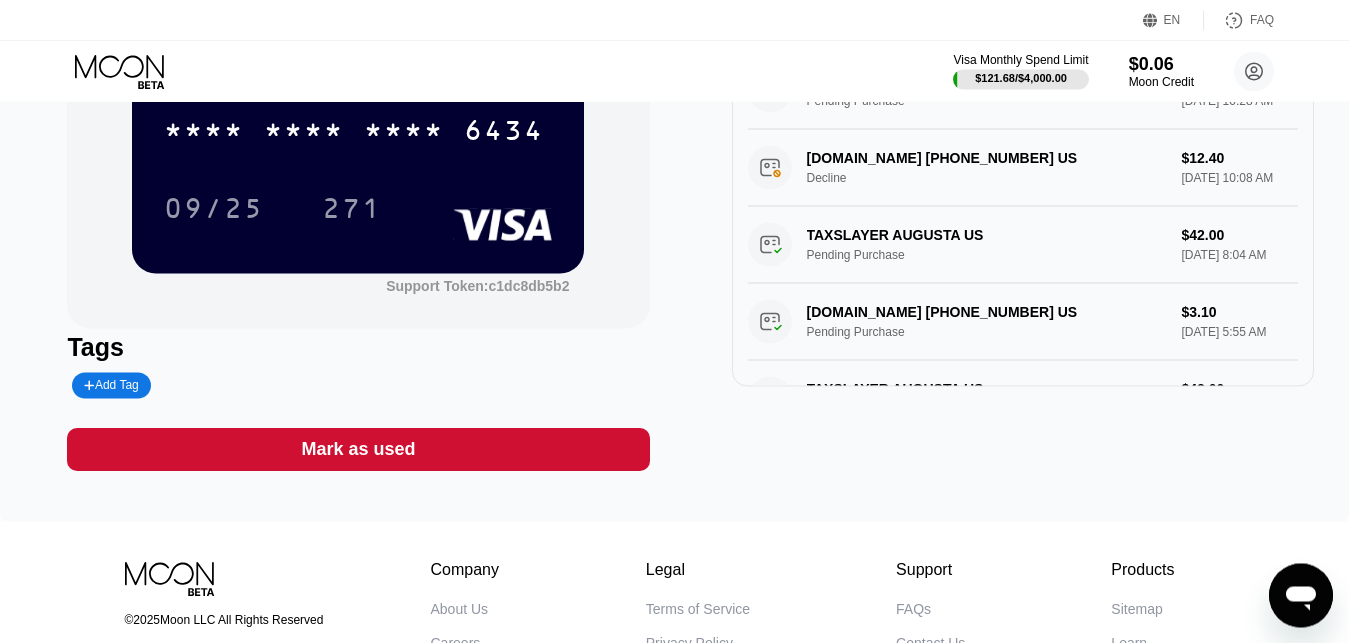 scroll, scrollTop: 92, scrollLeft: 0, axis: vertical 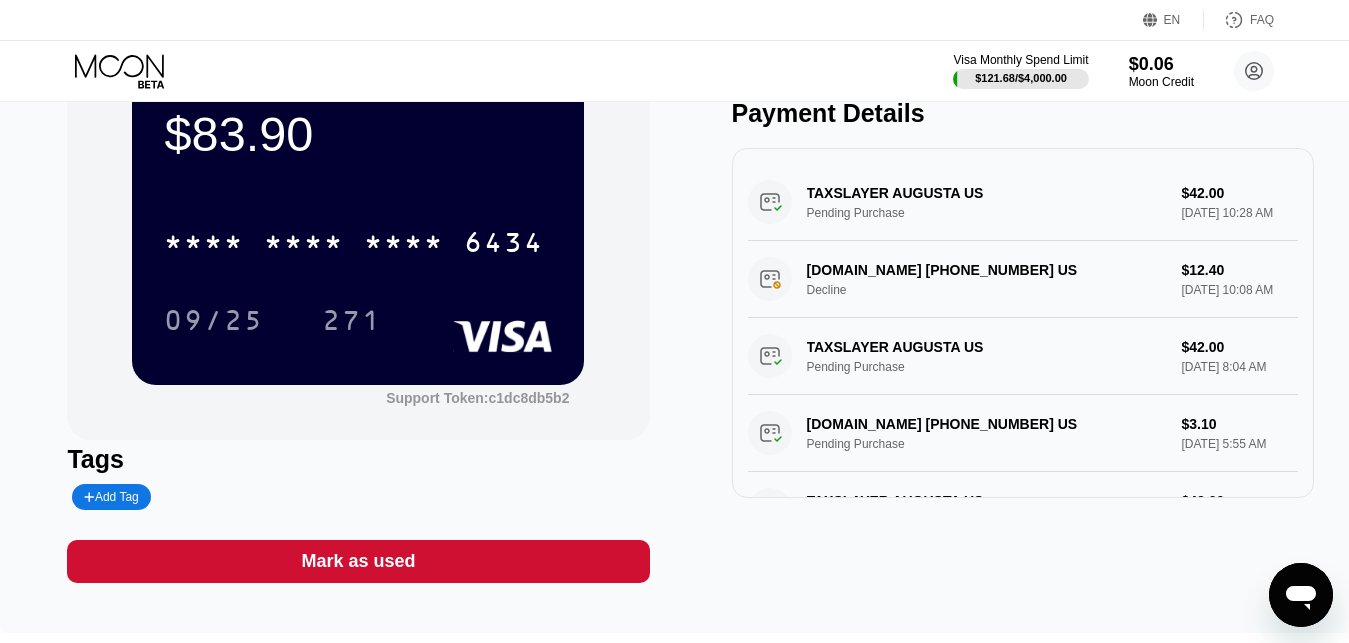 click on "Visa Monthly Spend Limit $121.68 / $4,000.00 $0.06 Moon Credit [EMAIL_ADDRESS][DOMAIN_NAME]  Home Settings Support Careers About Us Log out Privacy policy Terms" at bounding box center [674, 71] 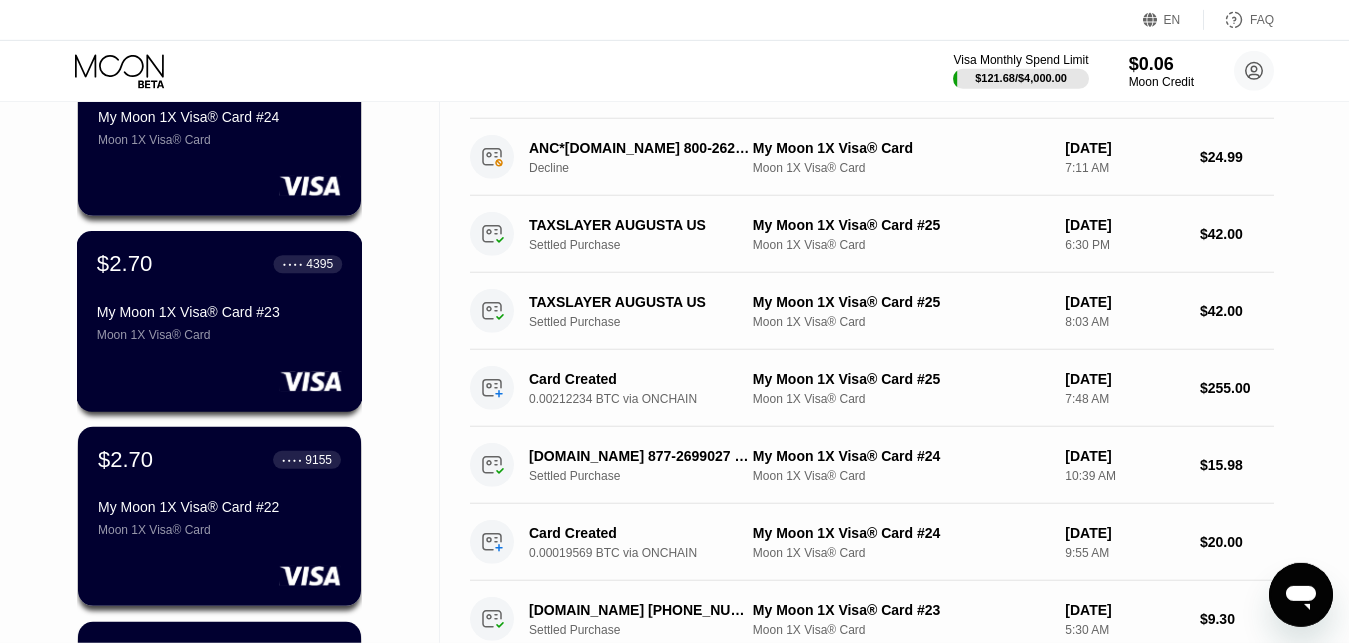 scroll, scrollTop: 510, scrollLeft: 0, axis: vertical 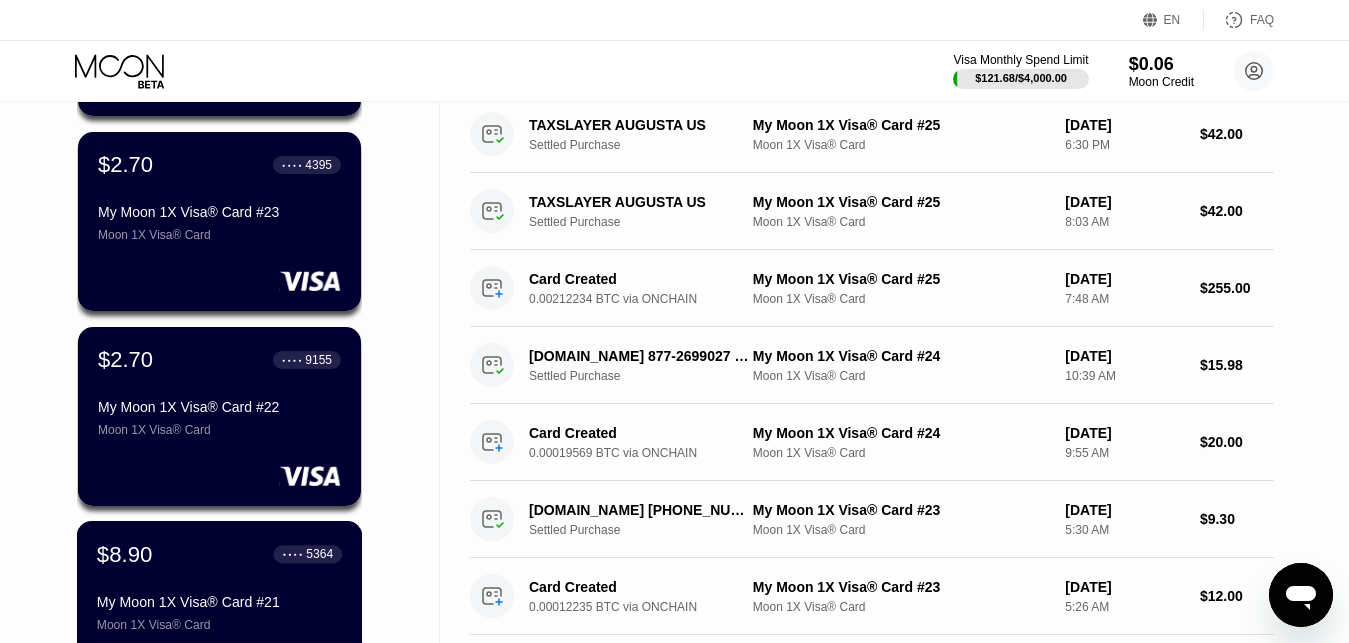 drag, startPoint x: 183, startPoint y: 554, endPoint x: 214, endPoint y: 318, distance: 238.02731 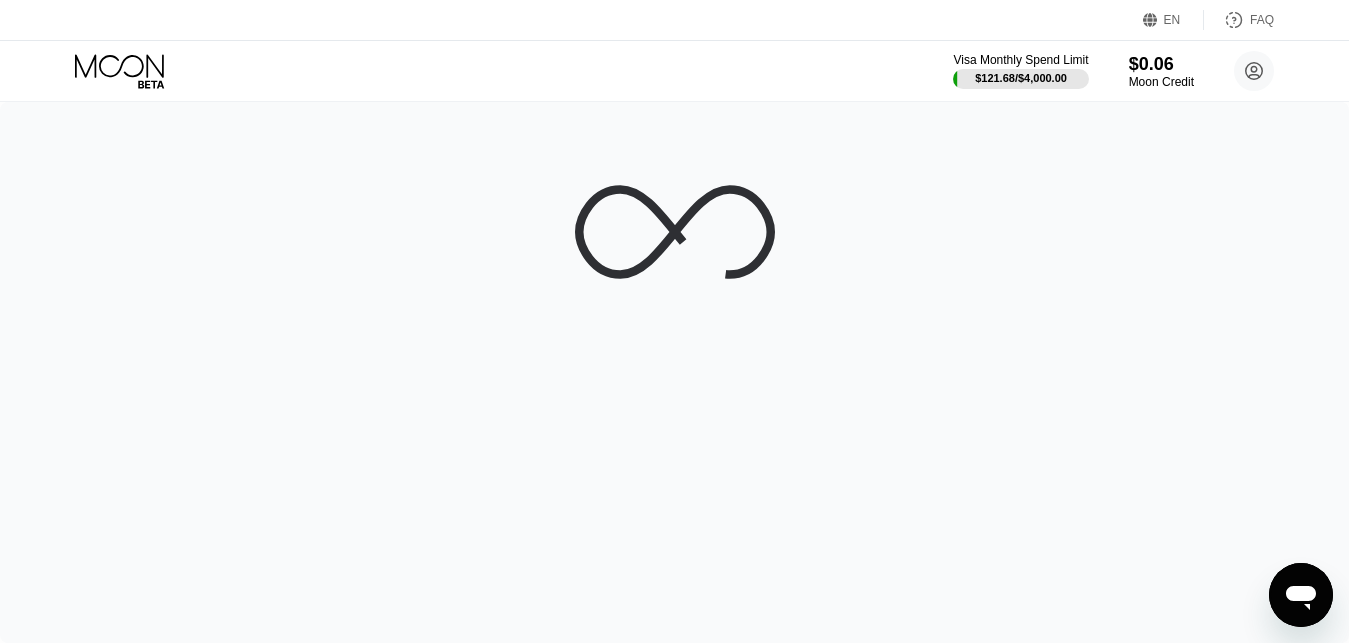 scroll, scrollTop: 0, scrollLeft: 0, axis: both 